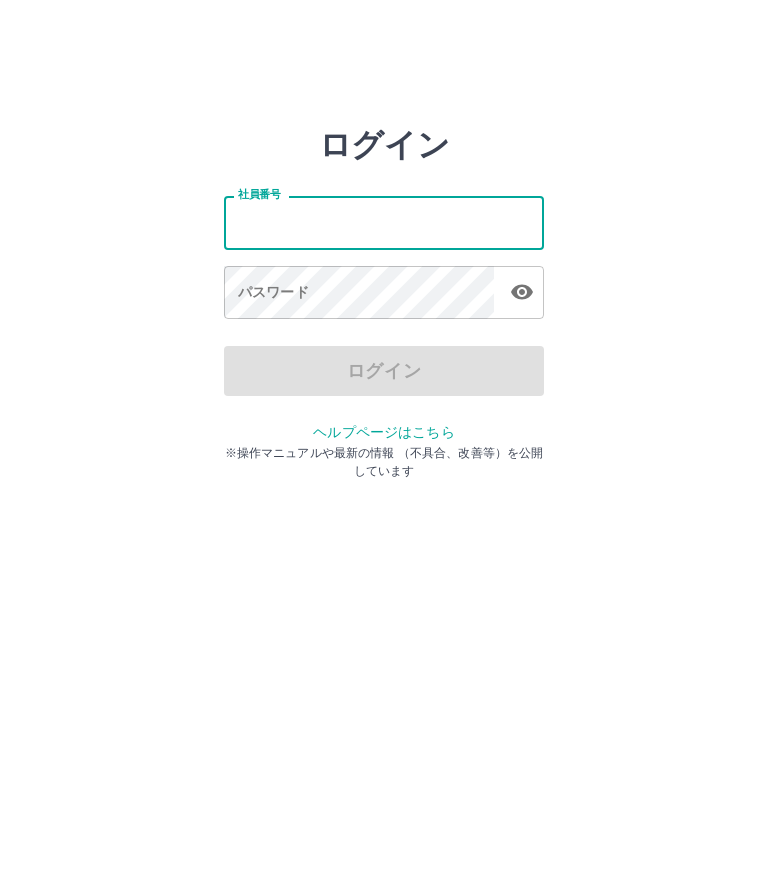 scroll, scrollTop: 0, scrollLeft: 0, axis: both 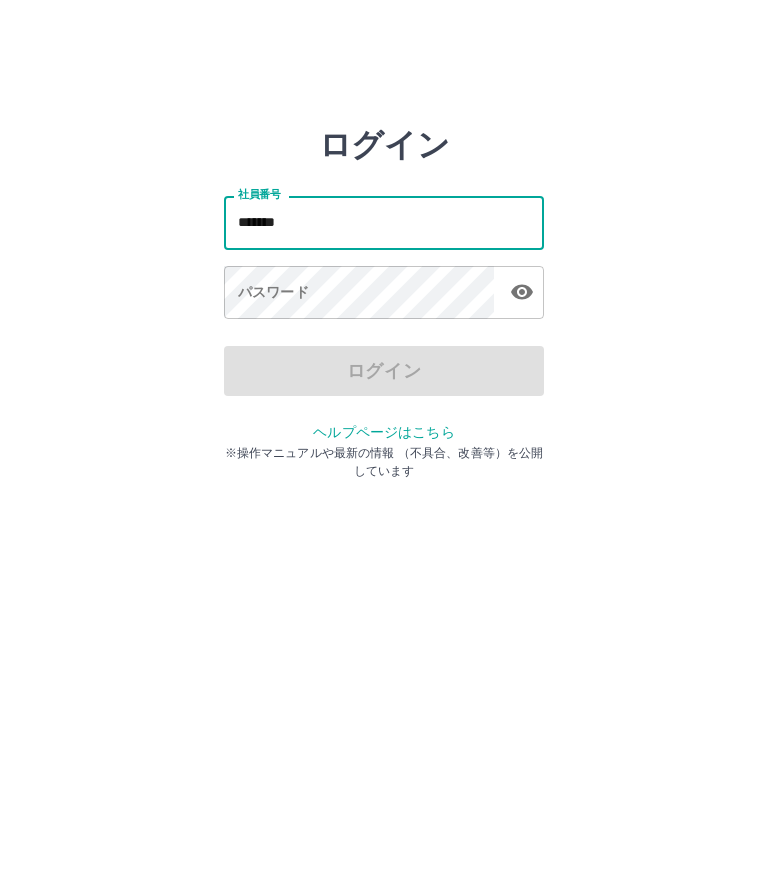 type on "*******" 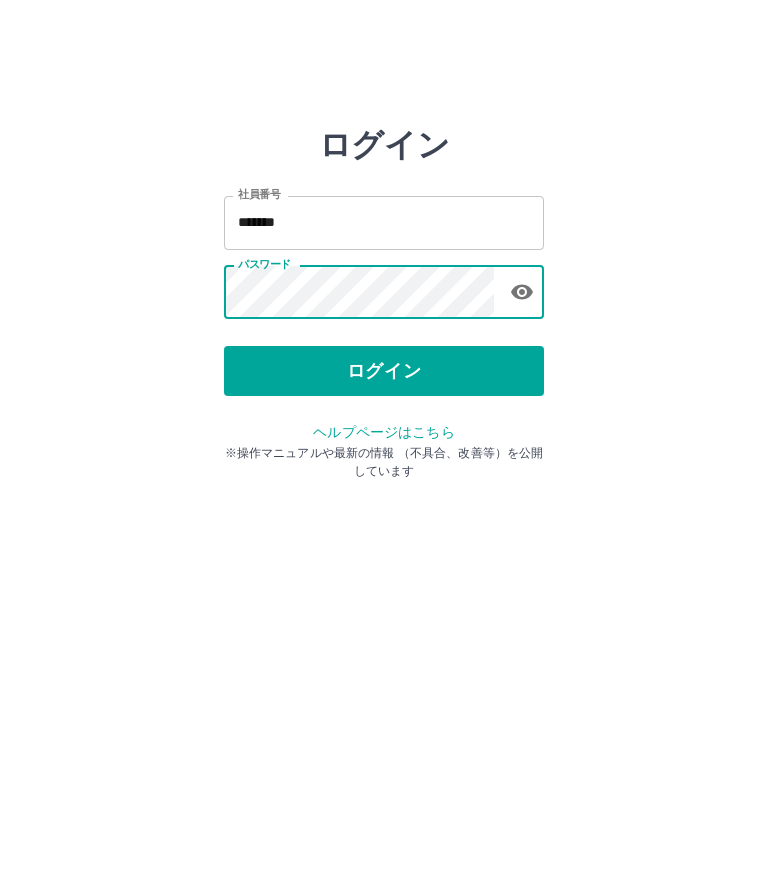 click 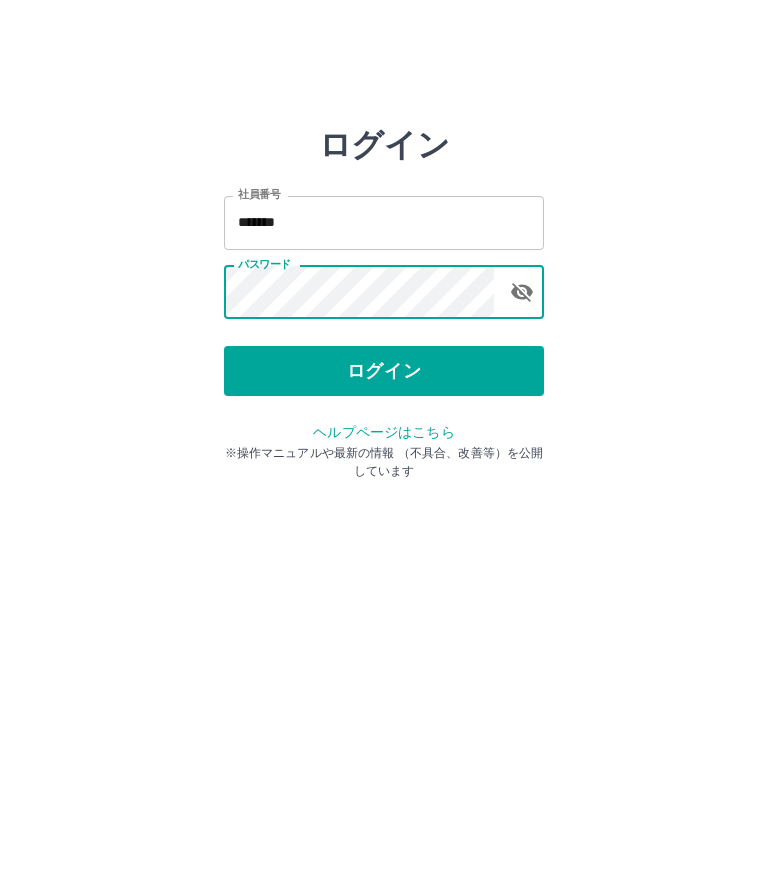 click on "ログイン" at bounding box center (384, 371) 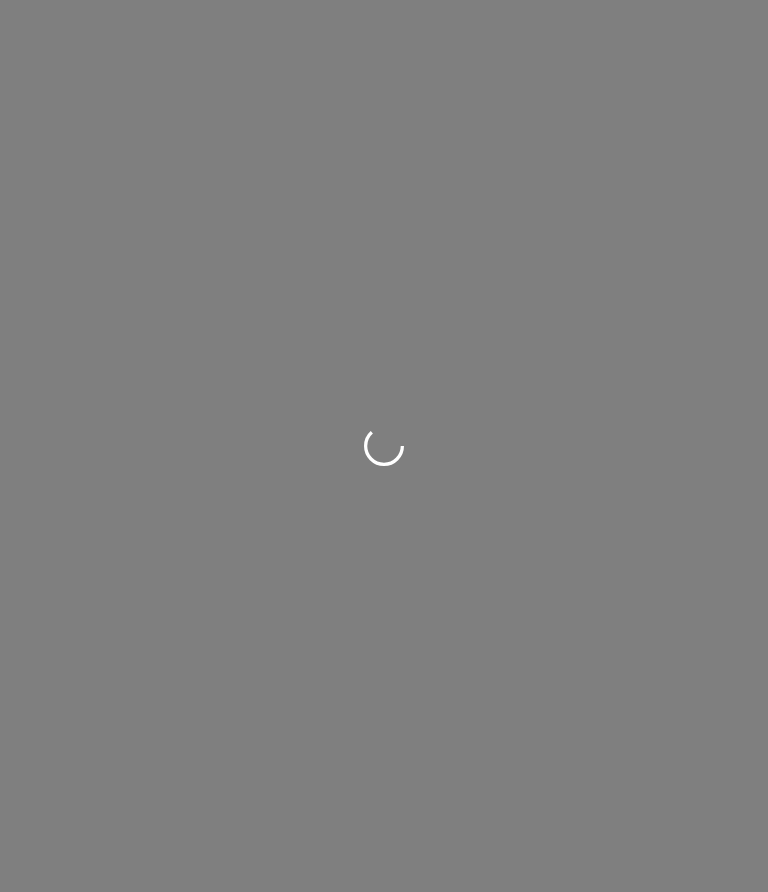 scroll, scrollTop: 0, scrollLeft: 0, axis: both 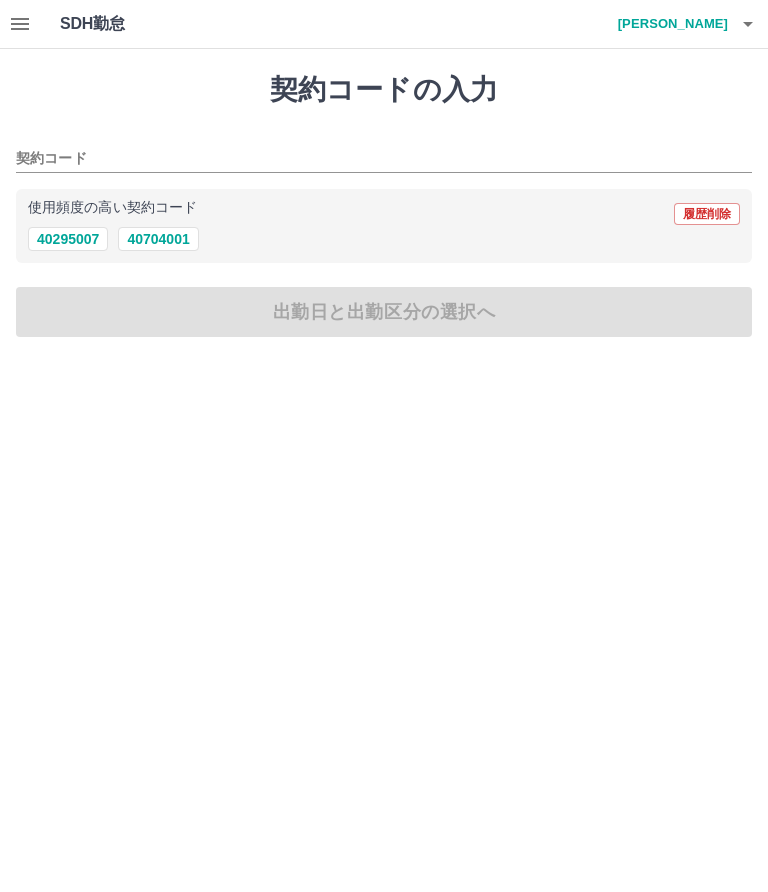 click on "40704001" at bounding box center (158, 239) 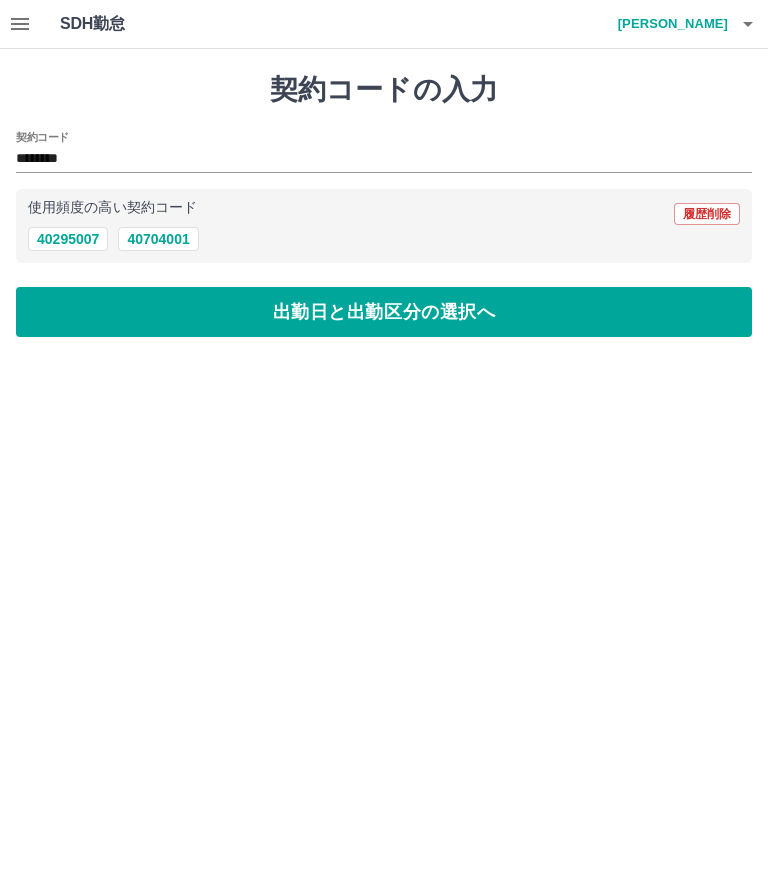 click on "SDH勤怠 田島　由紀子 契約コードの入力 契約コード ******** 使用頻度の高い契約コード 履歴削除 40295007 40704001 出勤日と出勤区分の選択へ SDH勤怠" at bounding box center [384, 180] 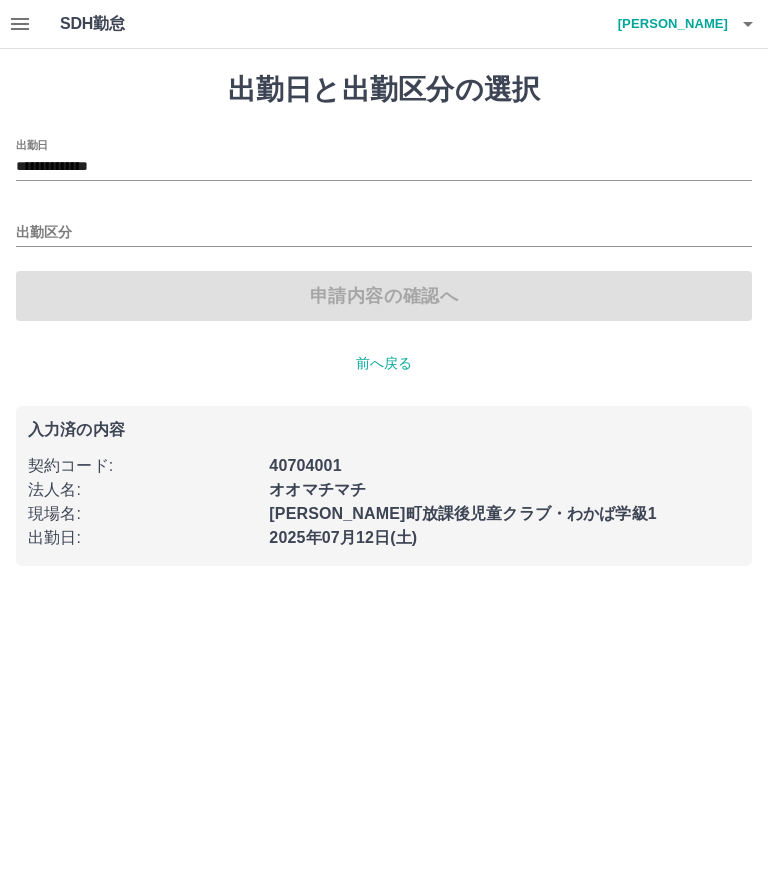 click on "出勤区分" at bounding box center [384, 233] 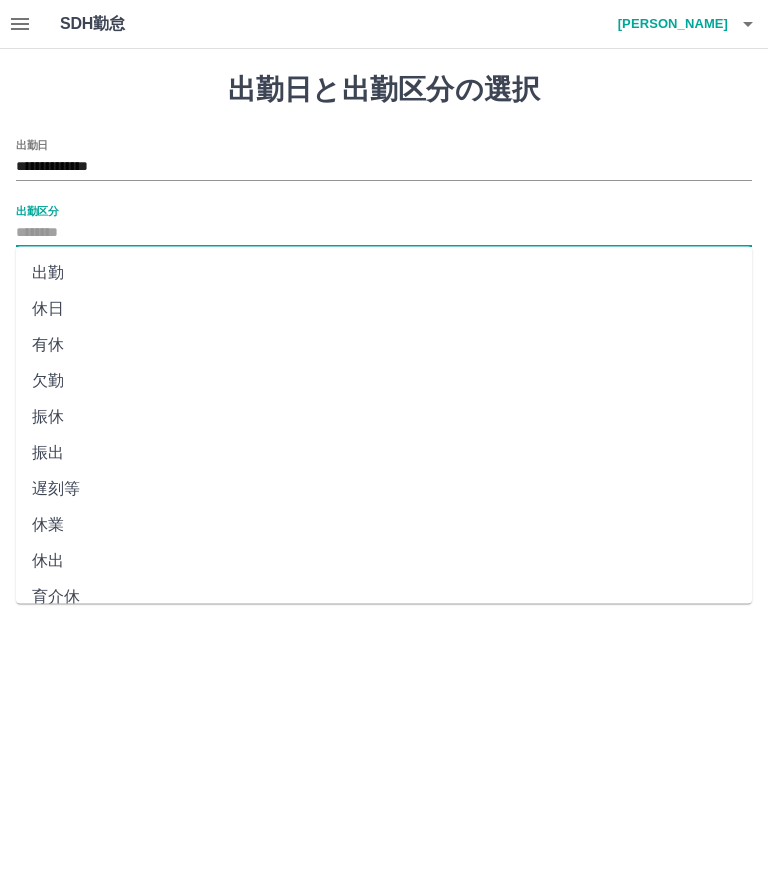 click on "出勤" at bounding box center [384, 273] 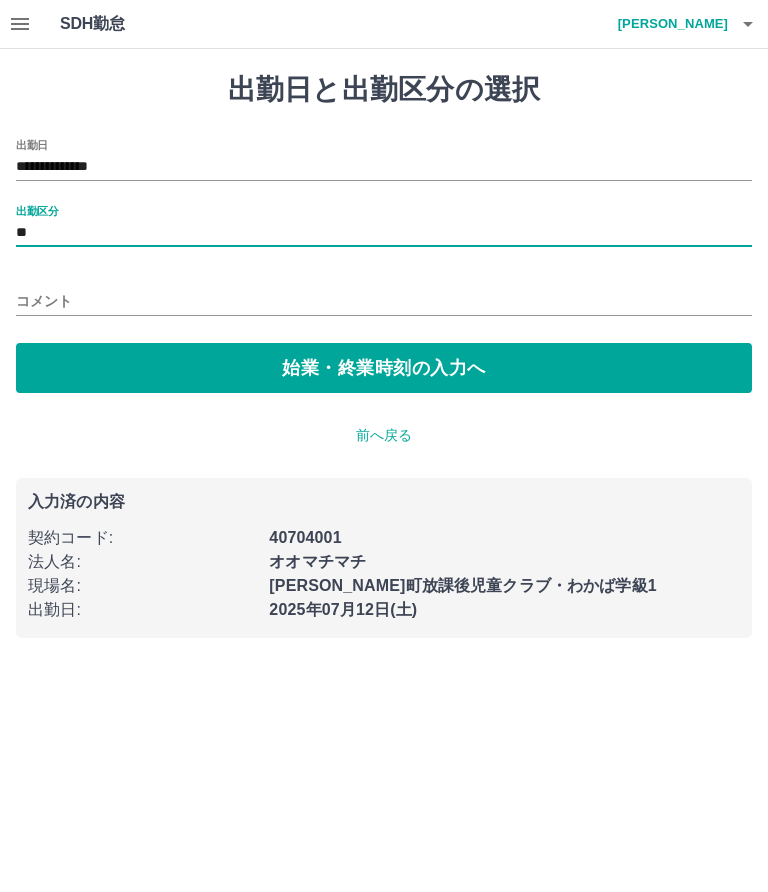 click on "出勤区分 **" at bounding box center (384, 226) 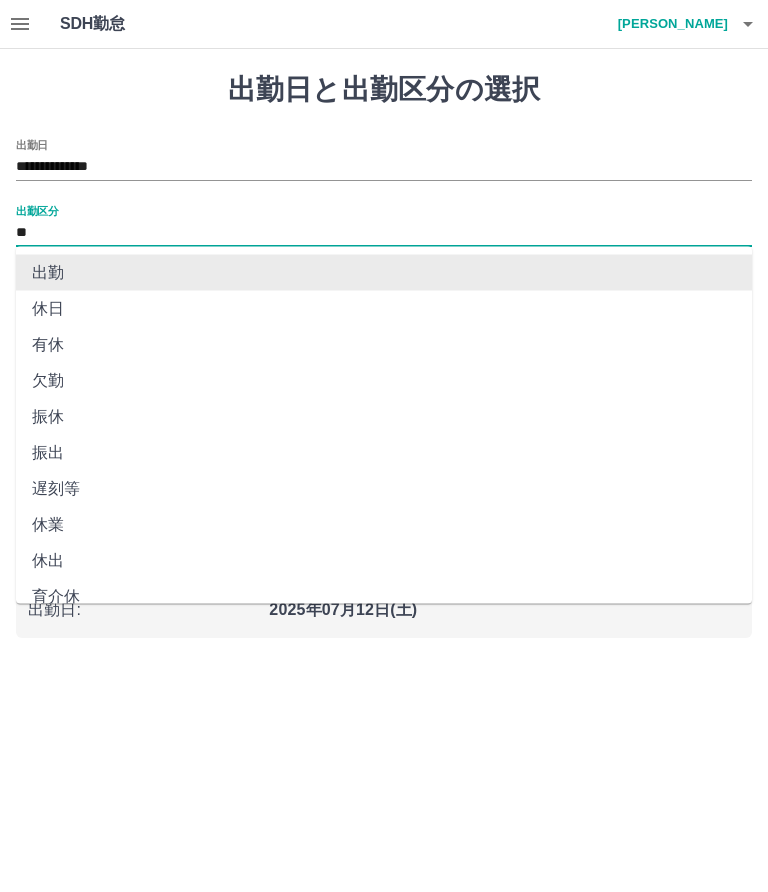 click on "出勤" at bounding box center [384, 273] 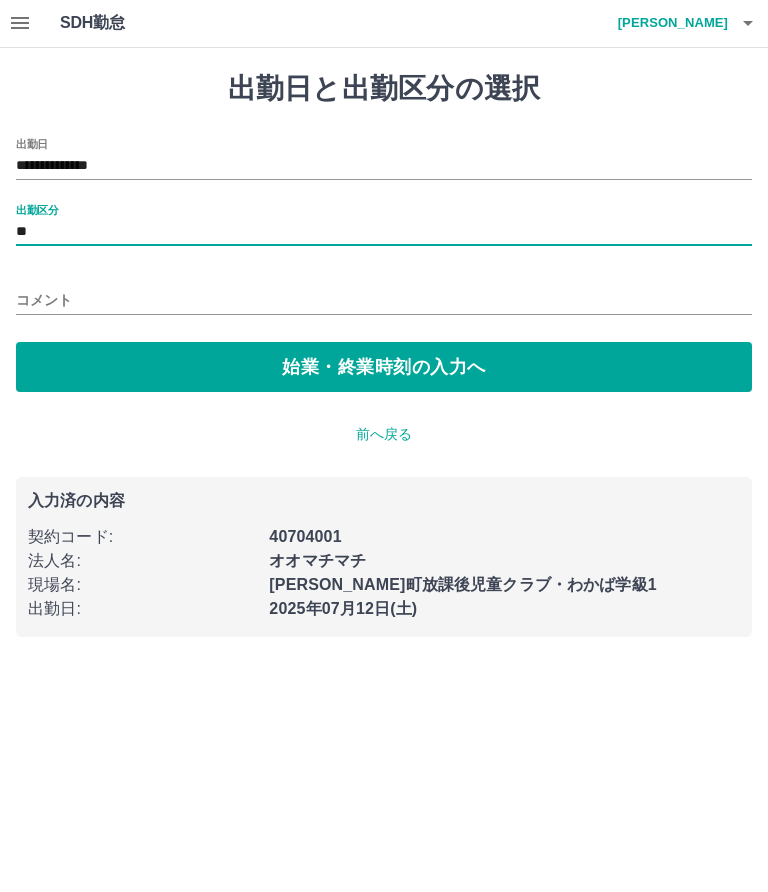 click on "始業・終業時刻の入力へ" at bounding box center (384, 368) 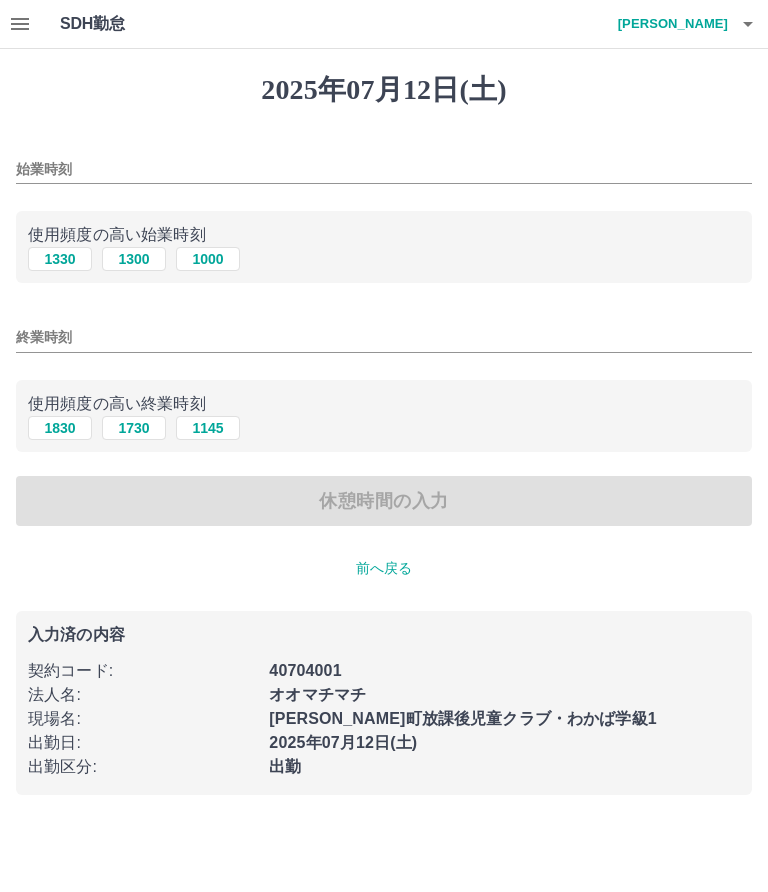 click on "1300" at bounding box center [134, 259] 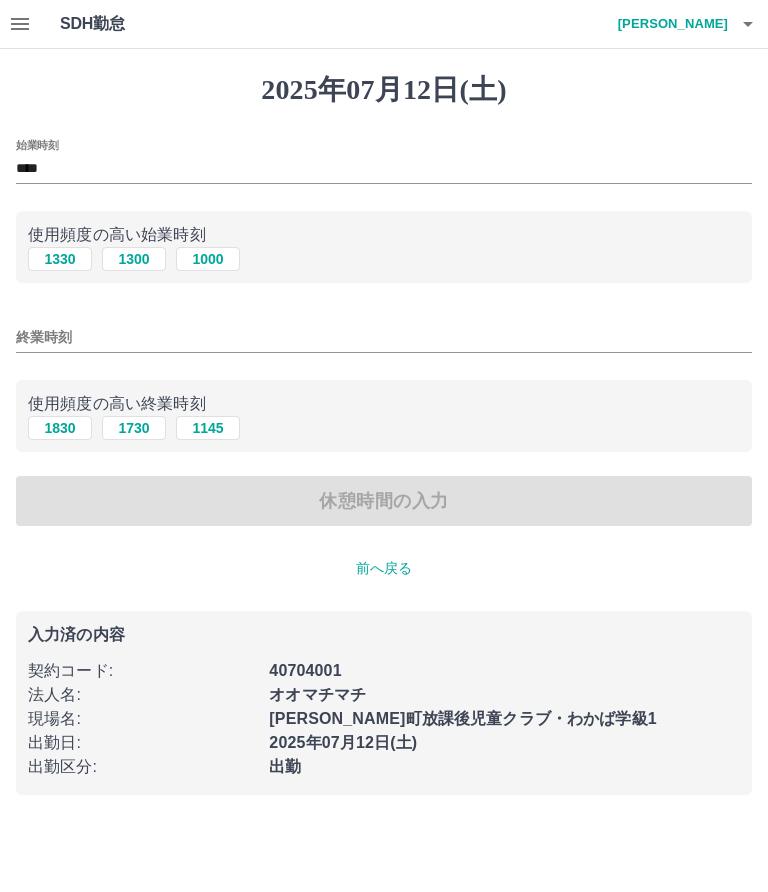 click on "1830" at bounding box center [60, 428] 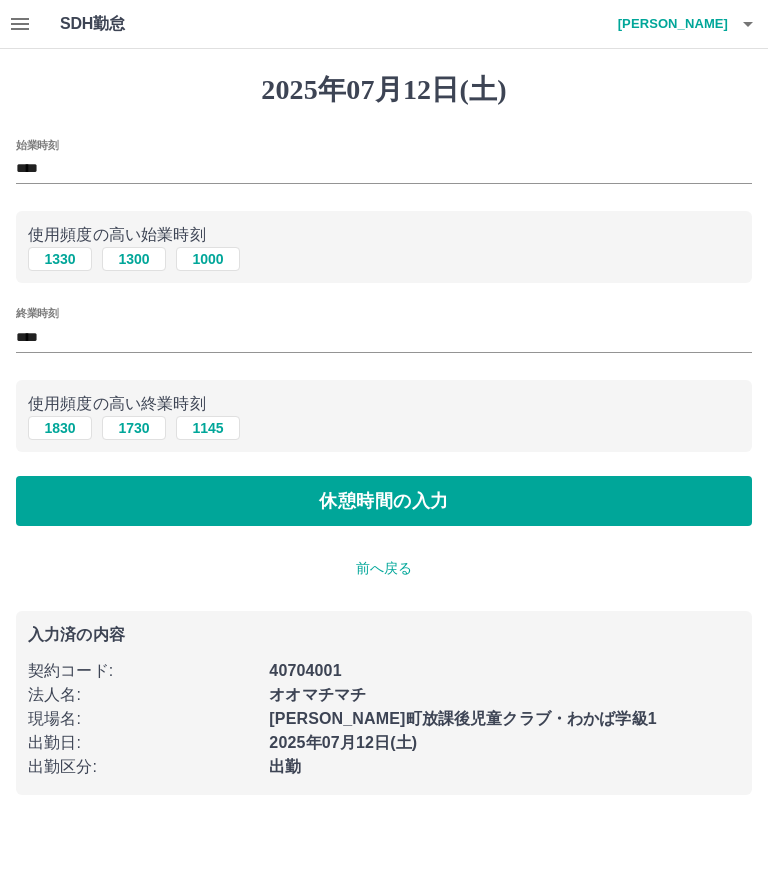 click on "休憩時間の入力" at bounding box center [384, 501] 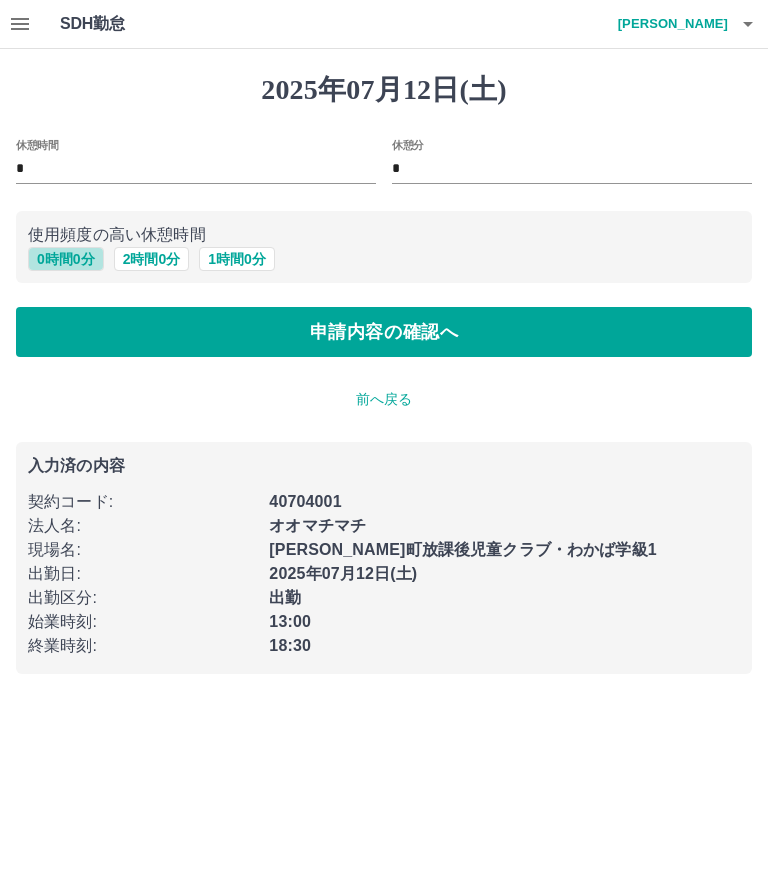 click on "0 時間 0 分" at bounding box center (66, 259) 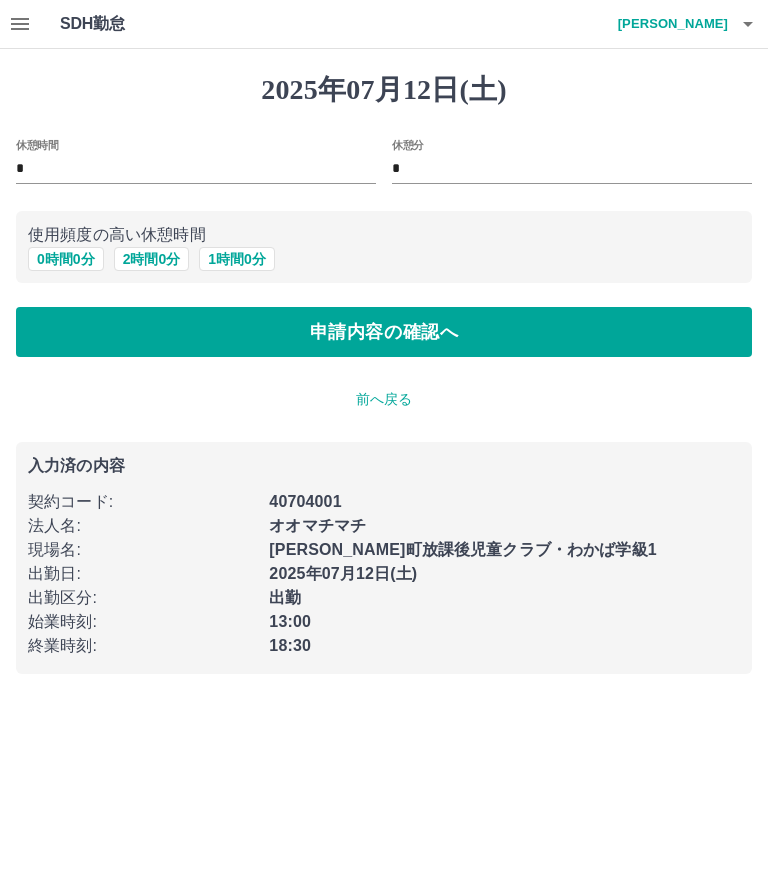 click on "申請内容の確認へ" at bounding box center [384, 332] 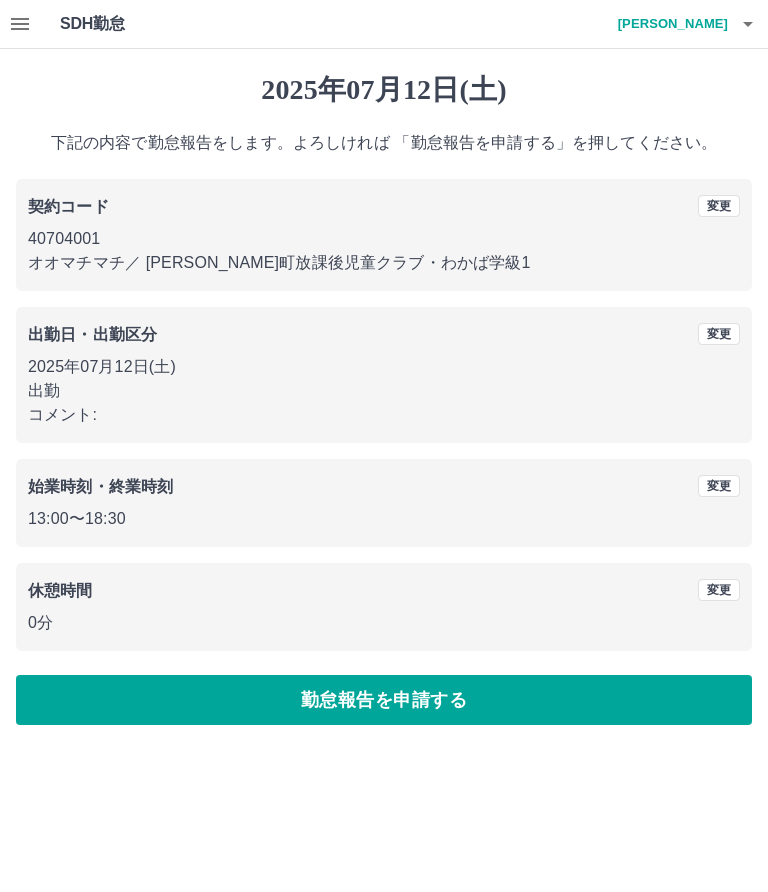 click on "勤怠報告を申請する" at bounding box center [384, 700] 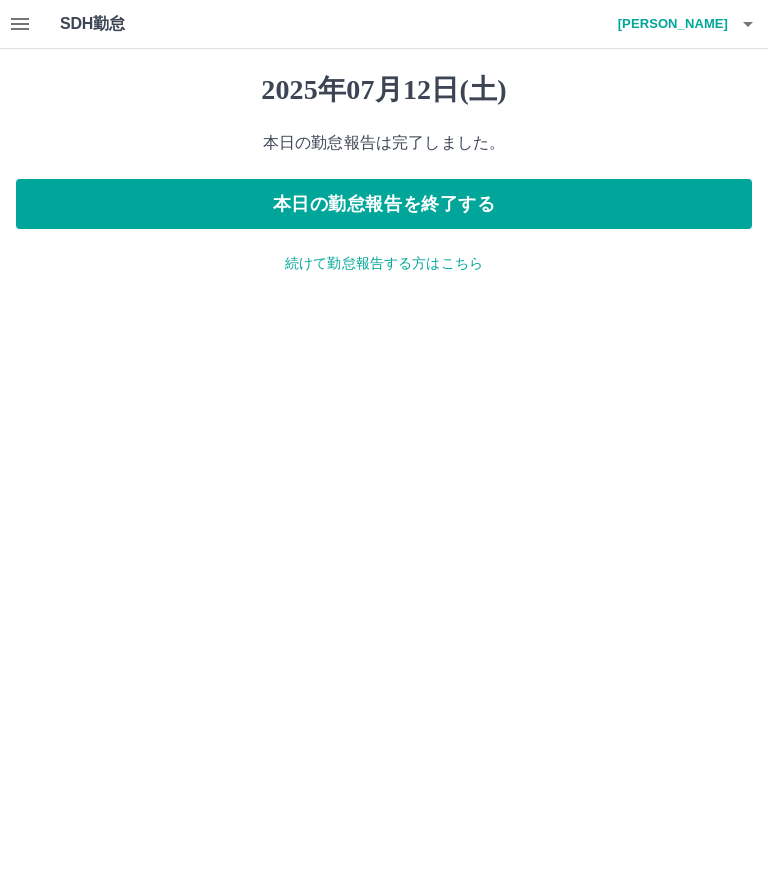 click on "本日の勤怠報告を終了する" at bounding box center [384, 204] 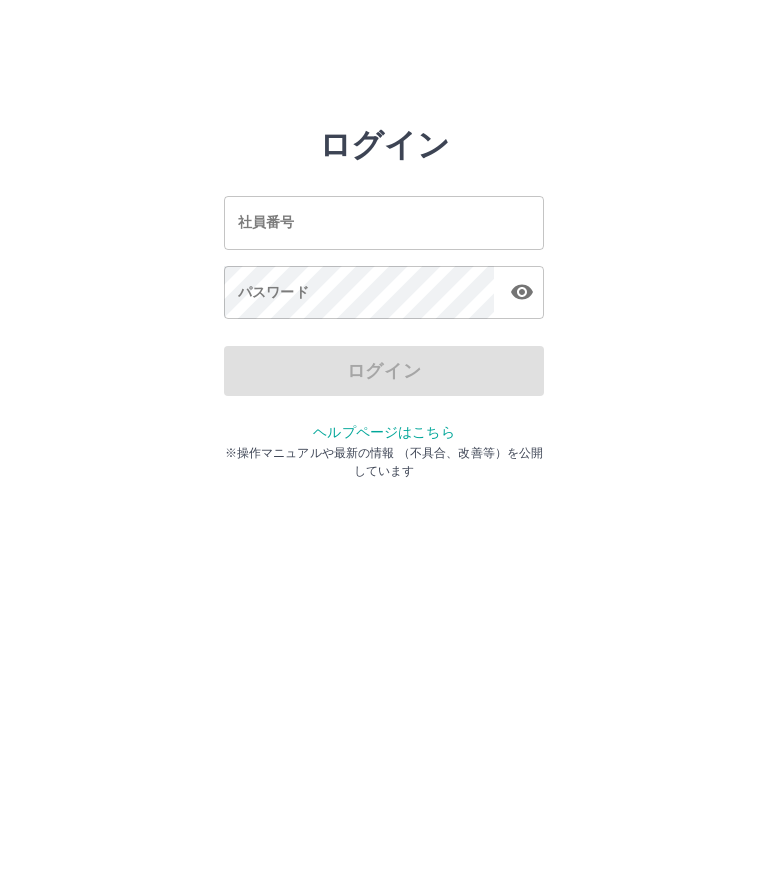 scroll, scrollTop: 0, scrollLeft: 0, axis: both 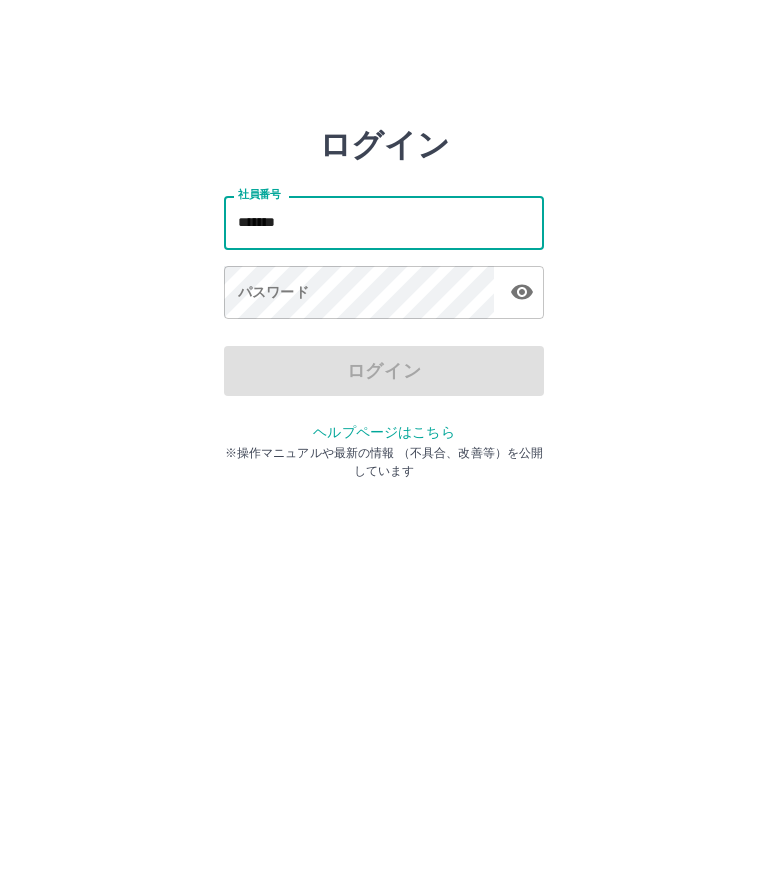 type on "*******" 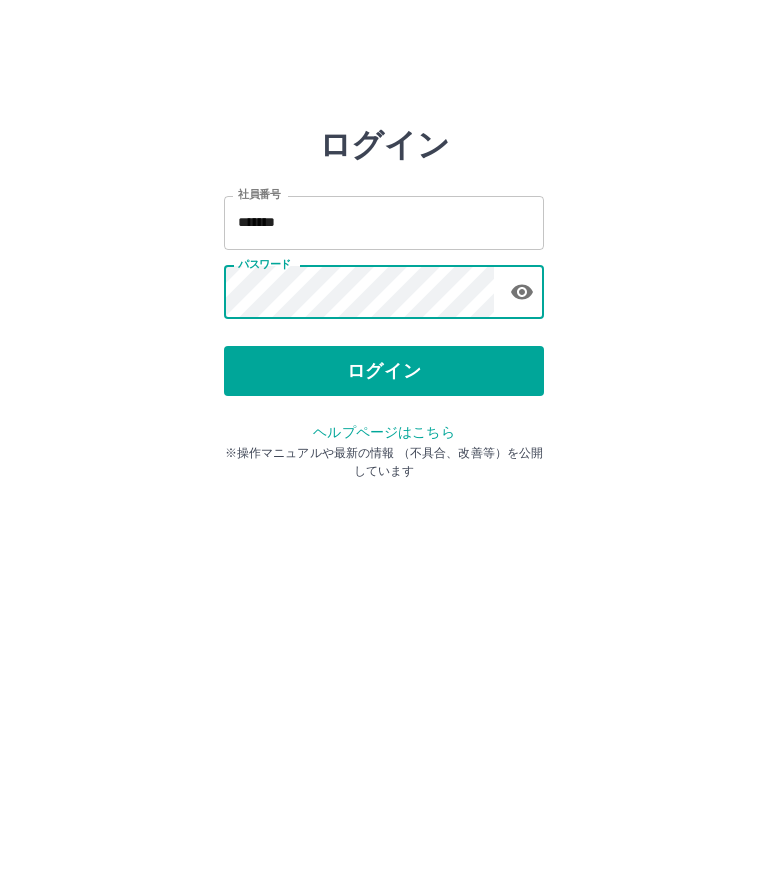 click 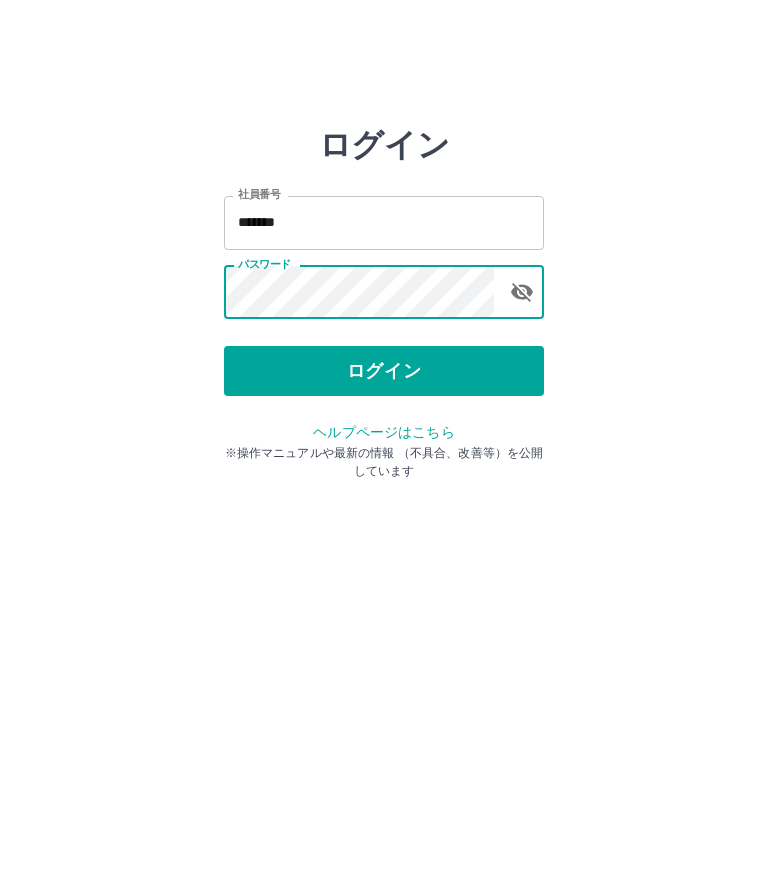 click on "ログイン" at bounding box center (384, 371) 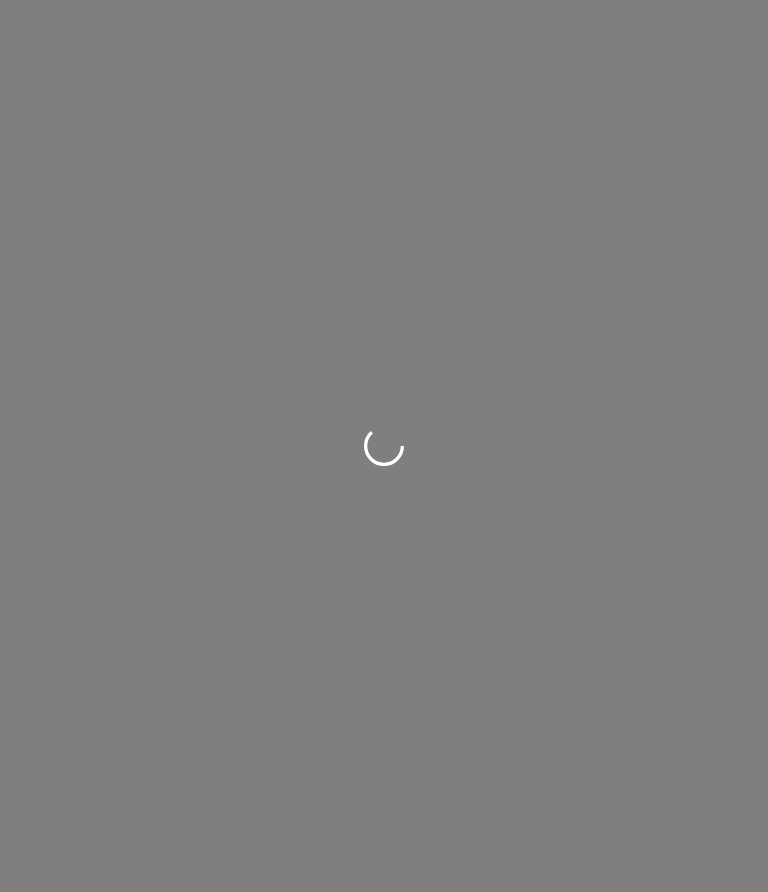scroll, scrollTop: 0, scrollLeft: 0, axis: both 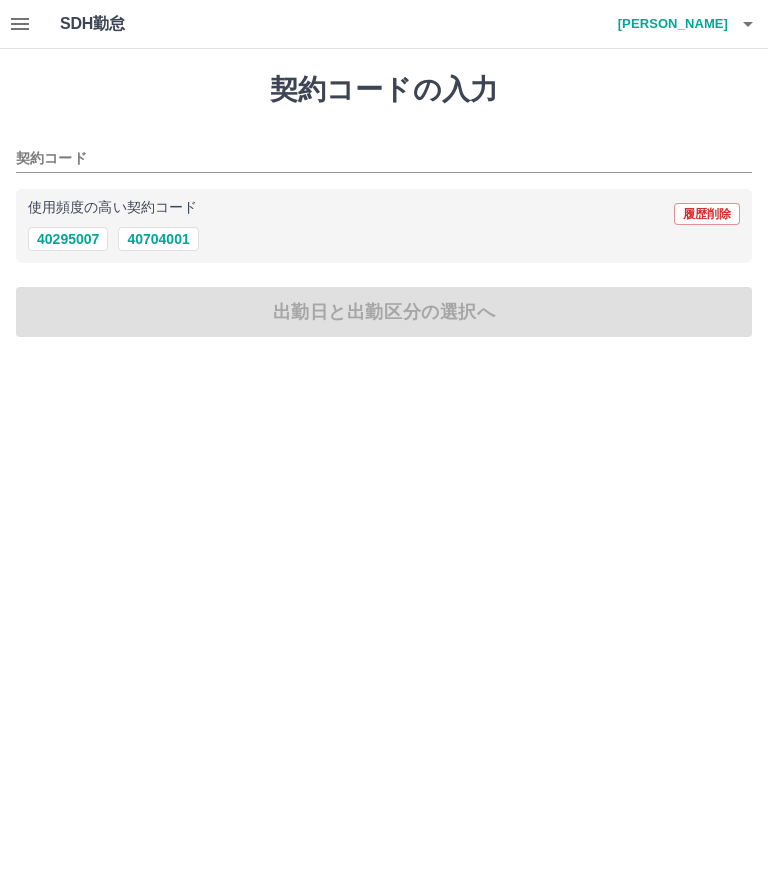 click on "40704001" at bounding box center [158, 239] 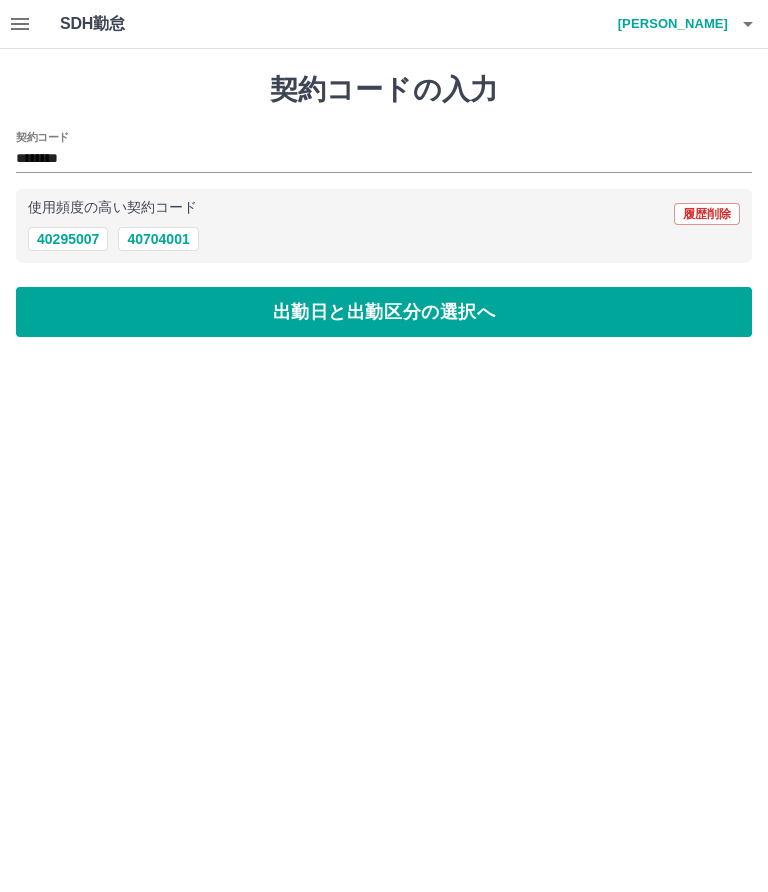 type on "********" 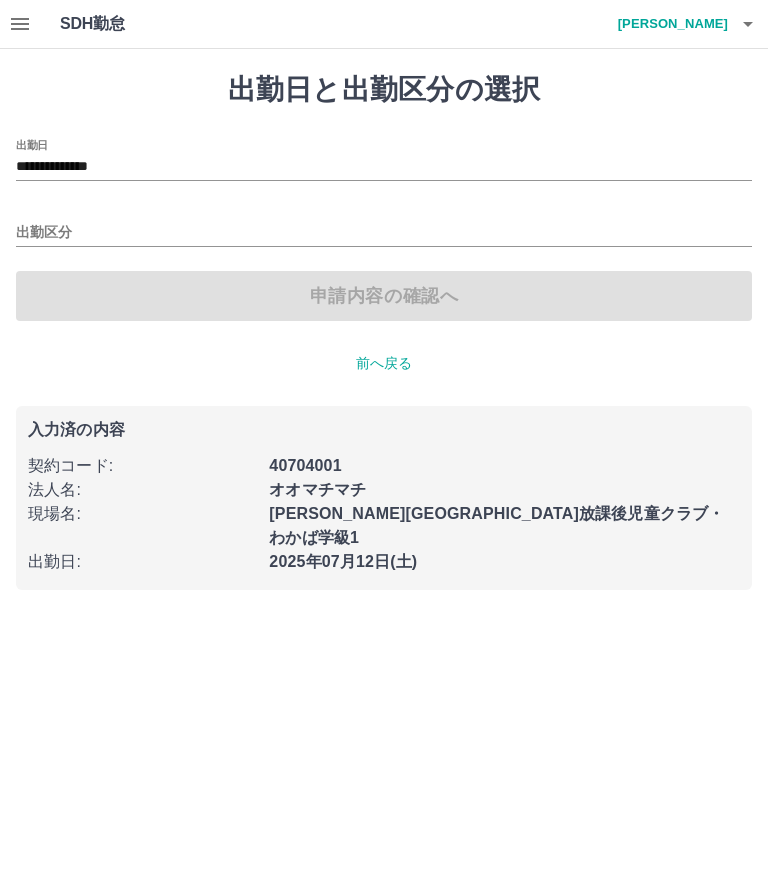 click on "申請内容の確認へ" at bounding box center (384, 296) 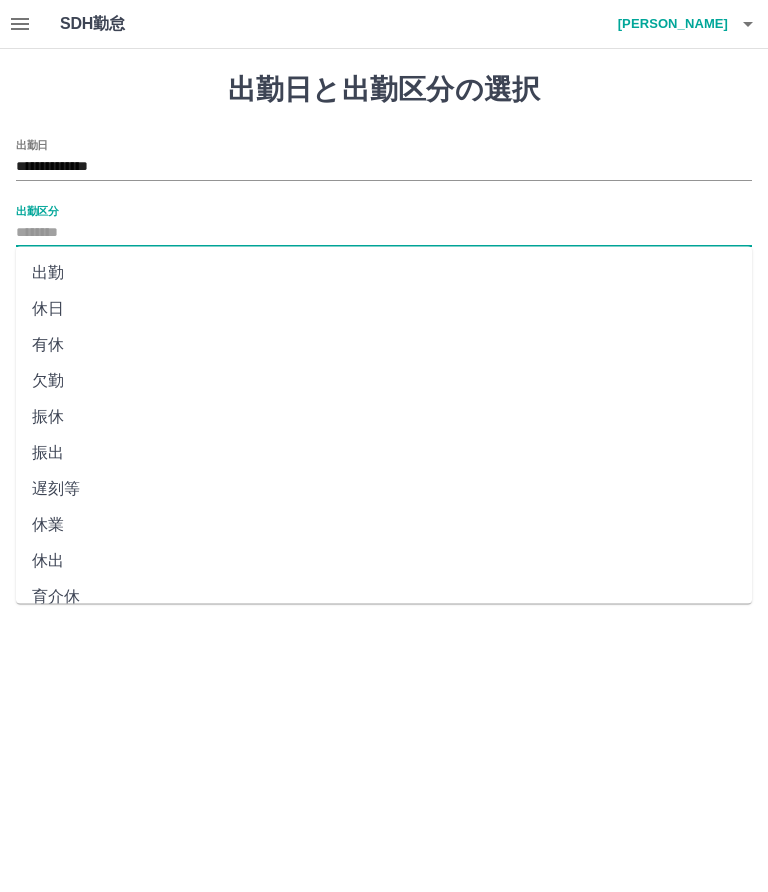 click on "出勤" at bounding box center [384, 273] 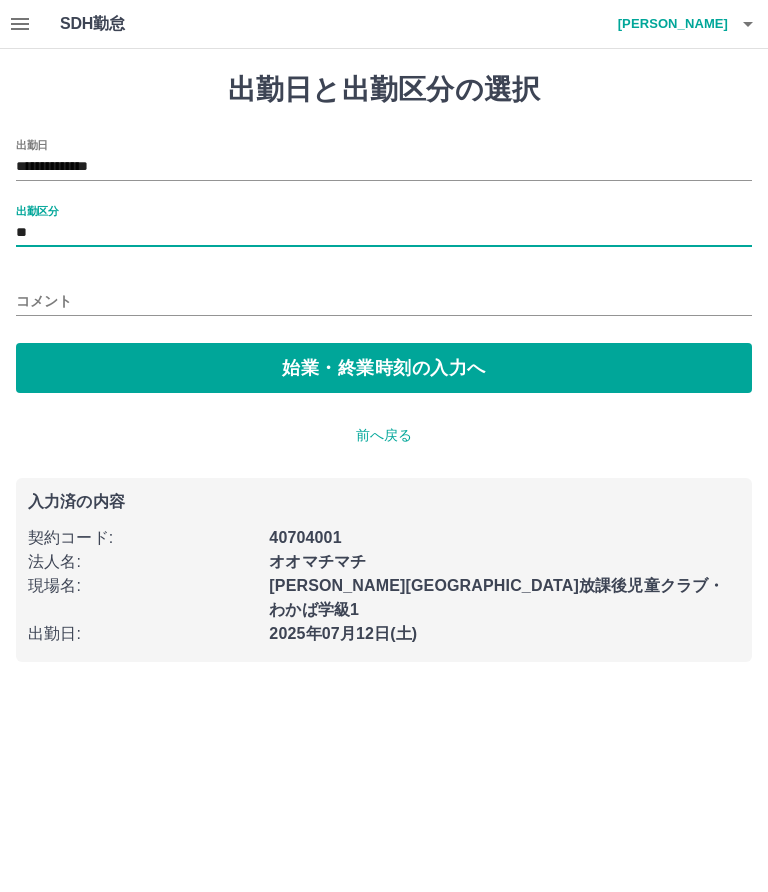 click on "始業・終業時刻の入力へ" at bounding box center (384, 368) 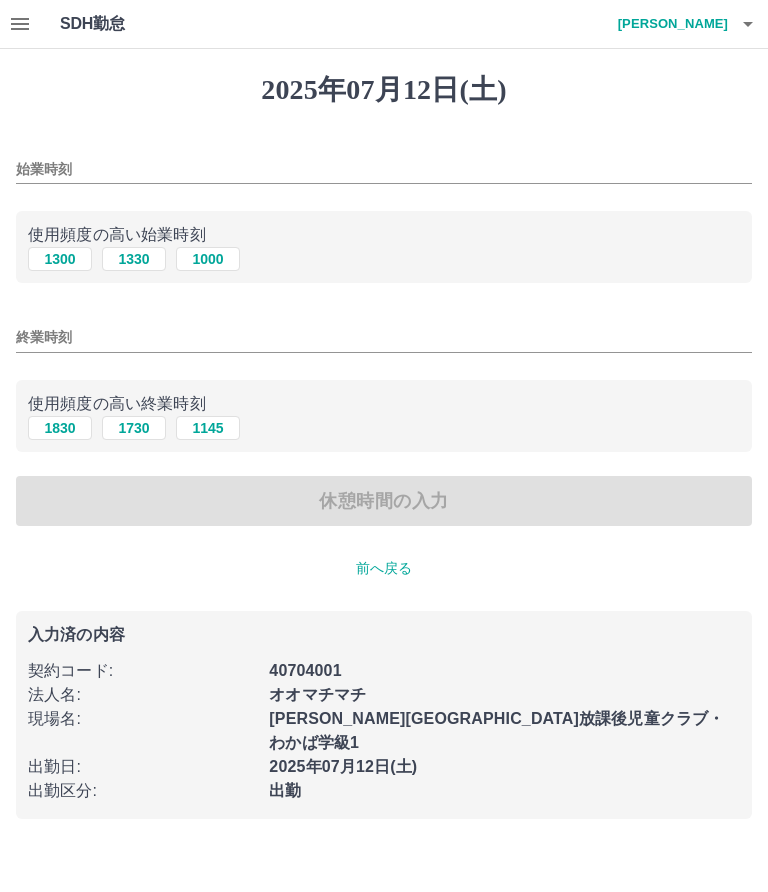 click on "1300" at bounding box center [60, 259] 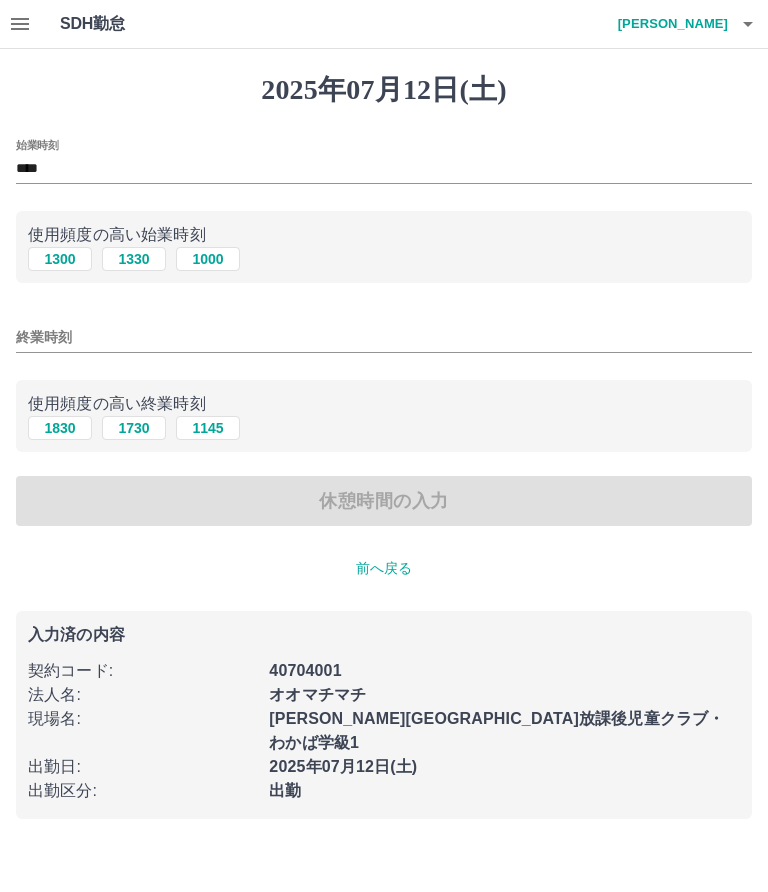 click on "終業時刻" at bounding box center (384, 337) 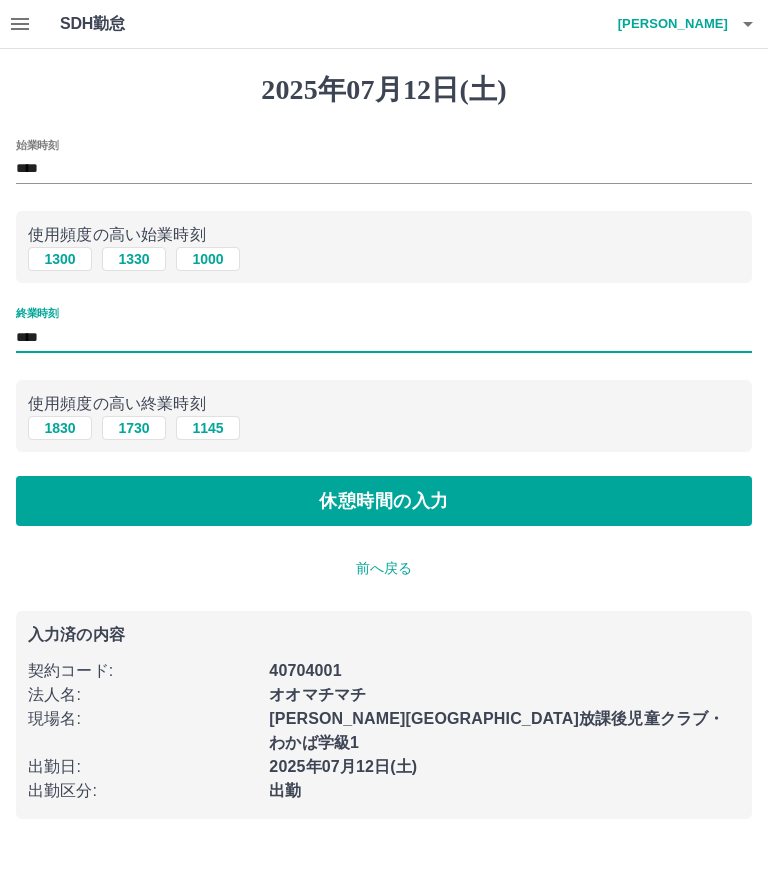 type on "****" 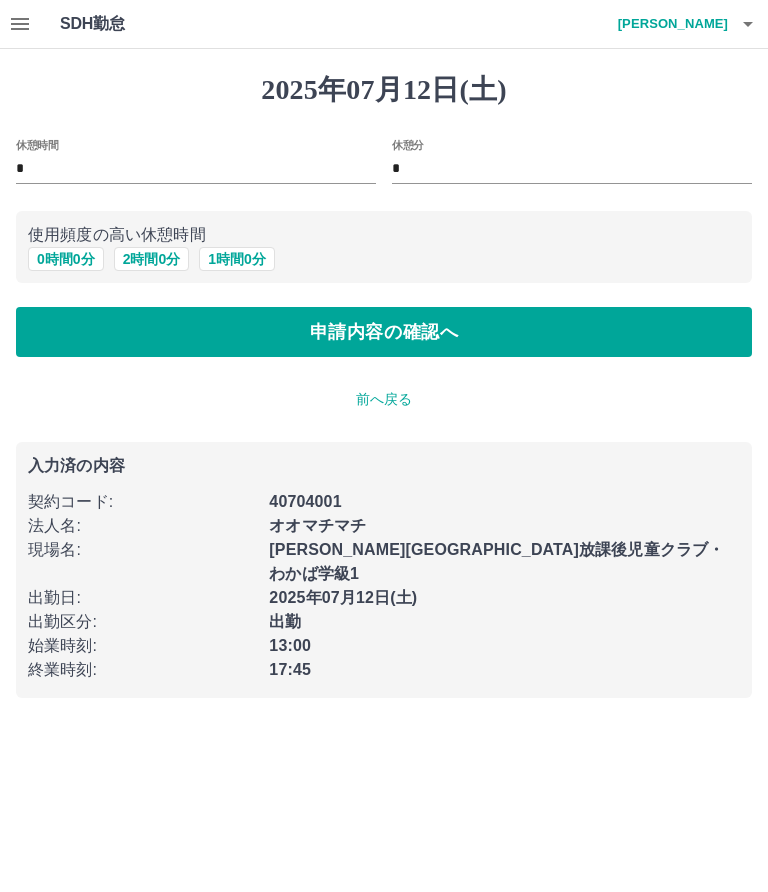 click on "0 時間 0 分" at bounding box center [66, 259] 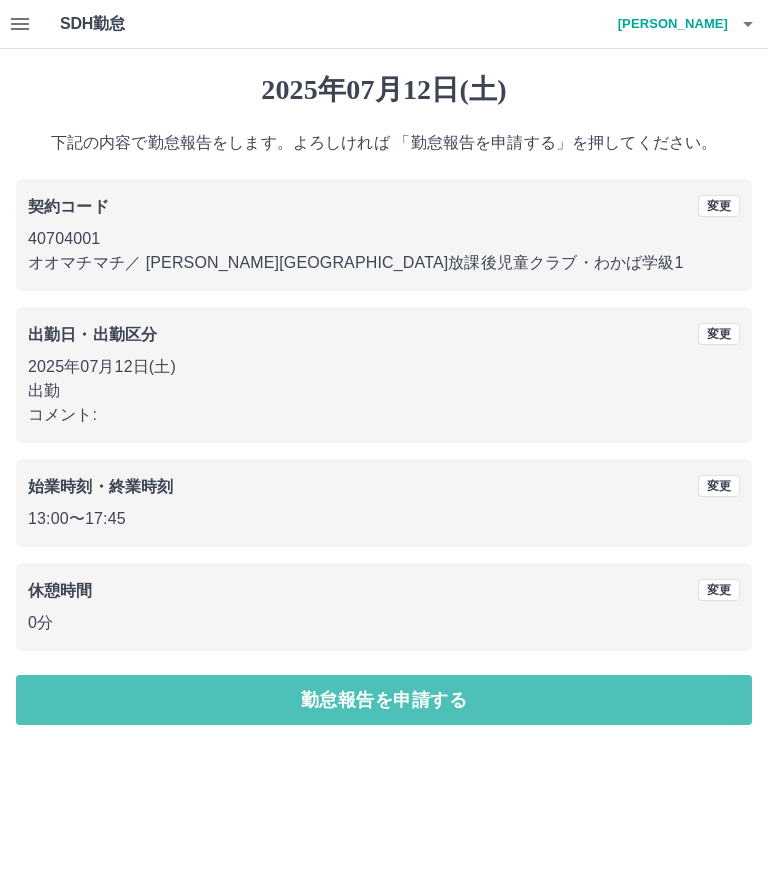 click on "勤怠報告を申請する" at bounding box center (384, 700) 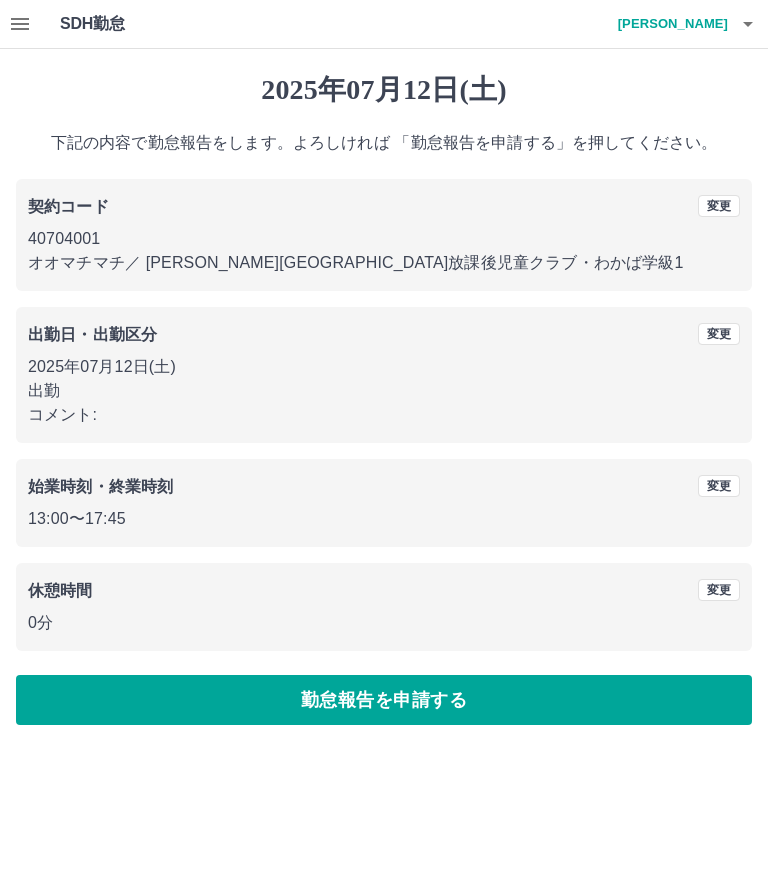 click on "勤怠報告を申請する" at bounding box center (384, 700) 